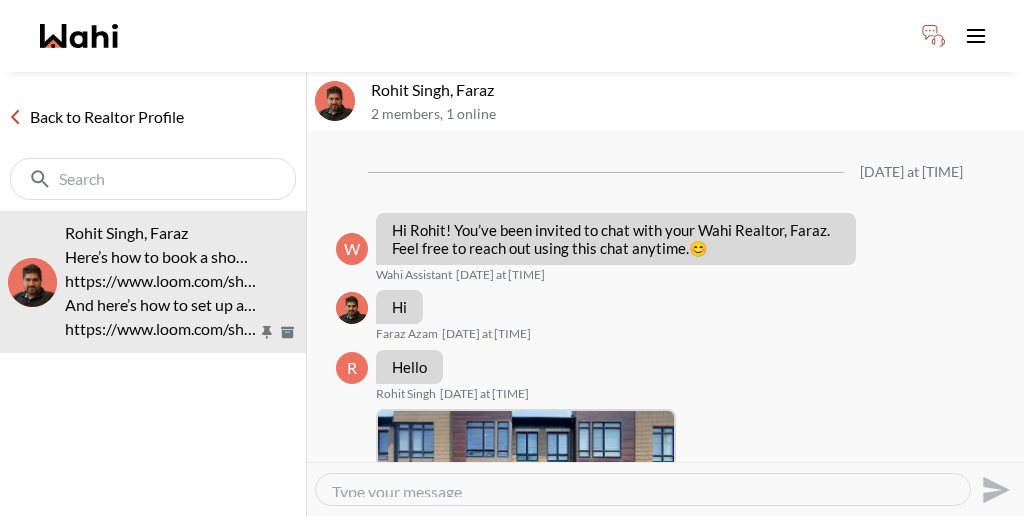 scroll, scrollTop: 0, scrollLeft: 0, axis: both 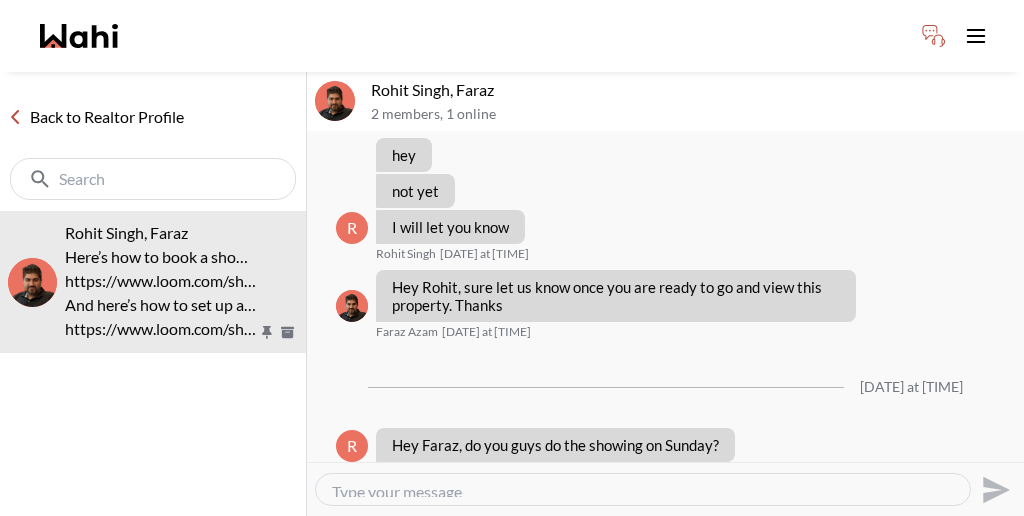 click on "Back to Realtor Profile" at bounding box center [96, 117] 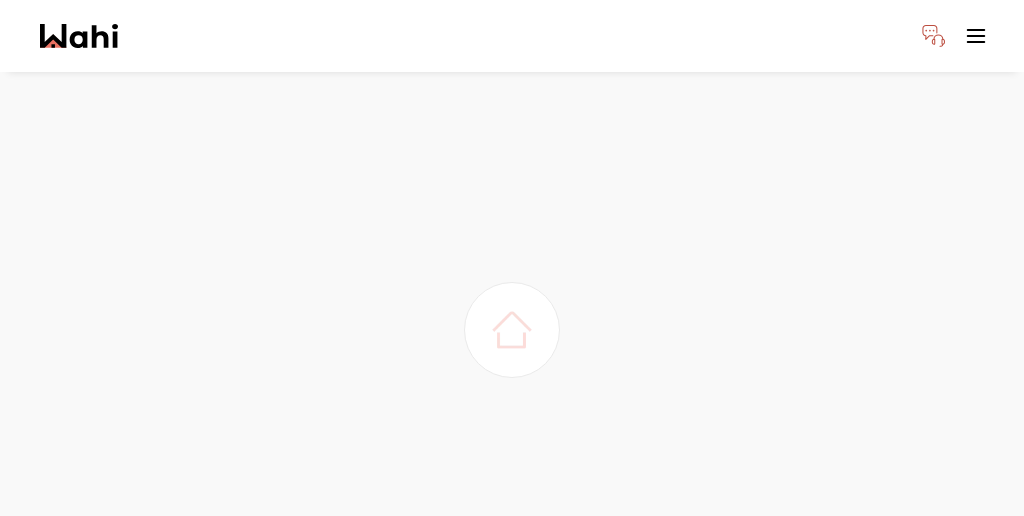 scroll, scrollTop: 0, scrollLeft: 0, axis: both 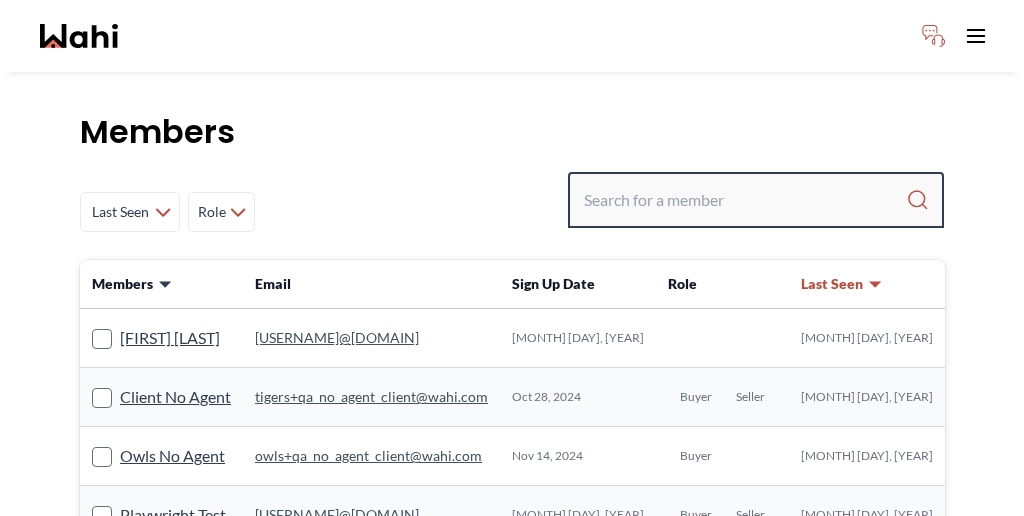 click at bounding box center [745, 200] 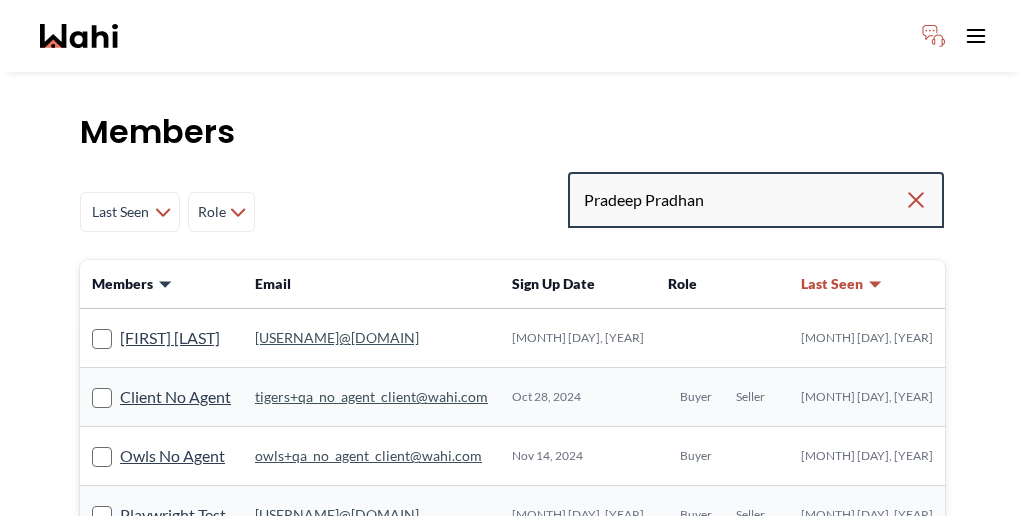 type on "Pradeep Pradhan" 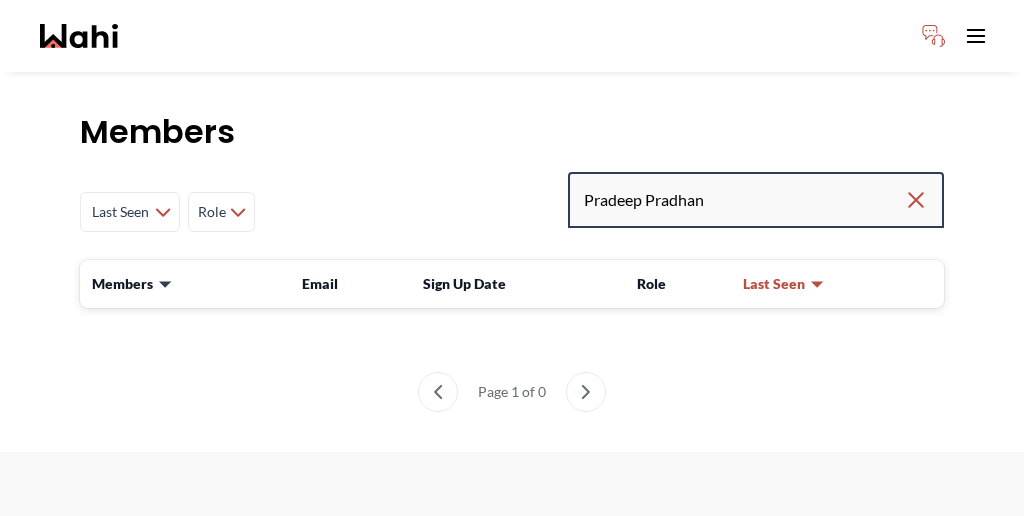 drag, startPoint x: 741, startPoint y: 147, endPoint x: 585, endPoint y: 151, distance: 156.05127 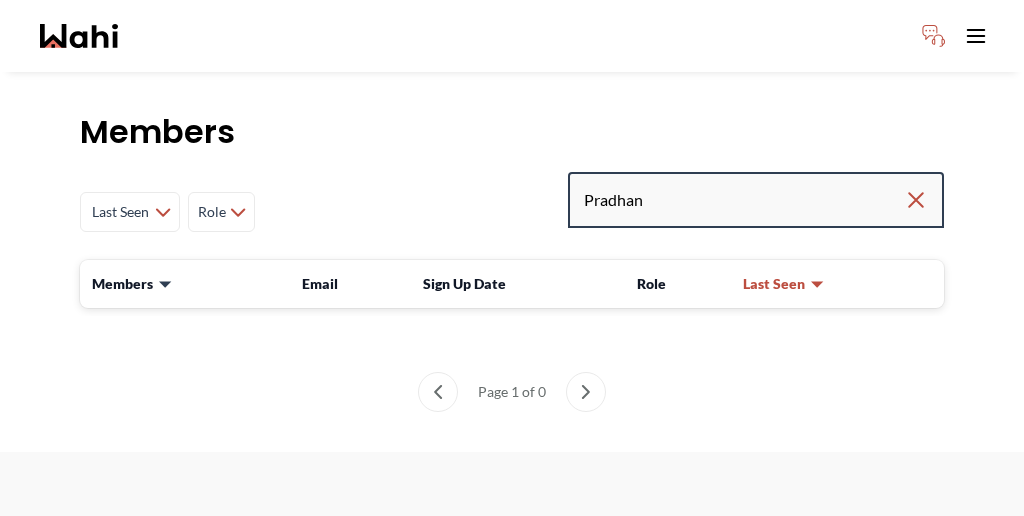 type on "Pradhan" 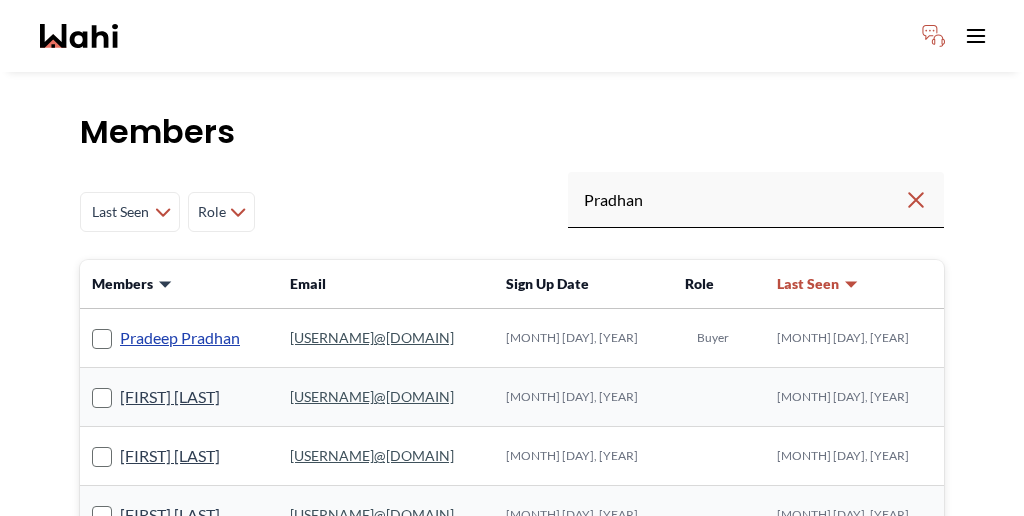 click on "Pradeep Pradhan" at bounding box center (180, 338) 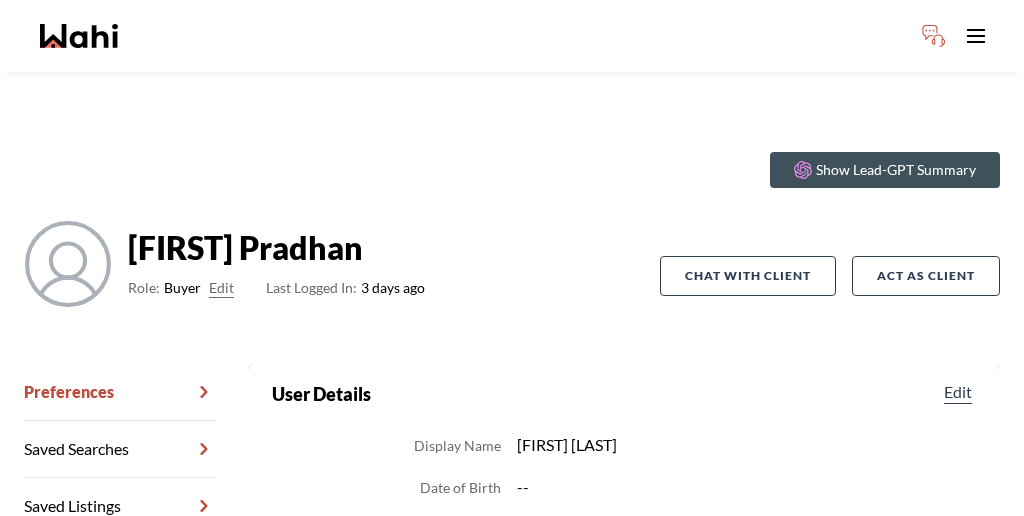 click on "Chat Transcripts" at bounding box center (120, 563) 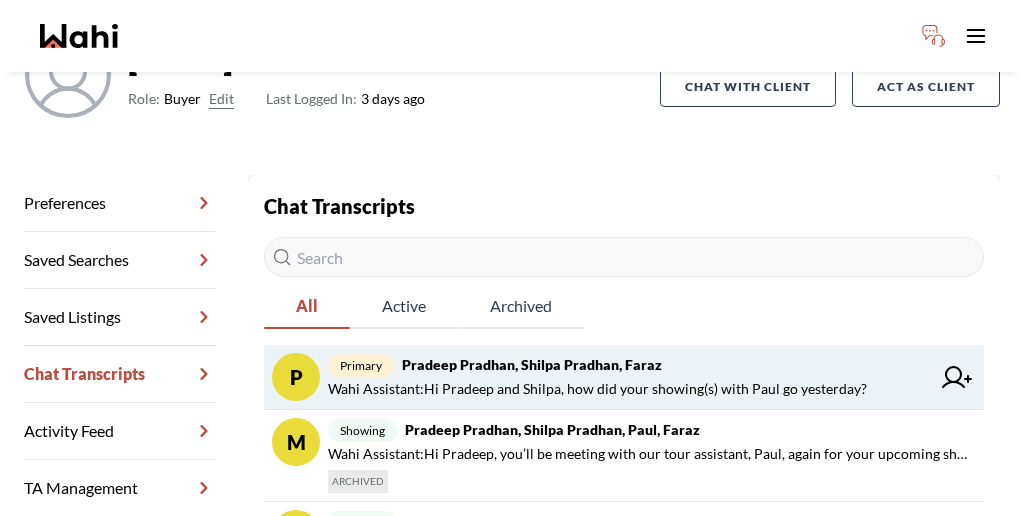 scroll, scrollTop: 204, scrollLeft: 0, axis: vertical 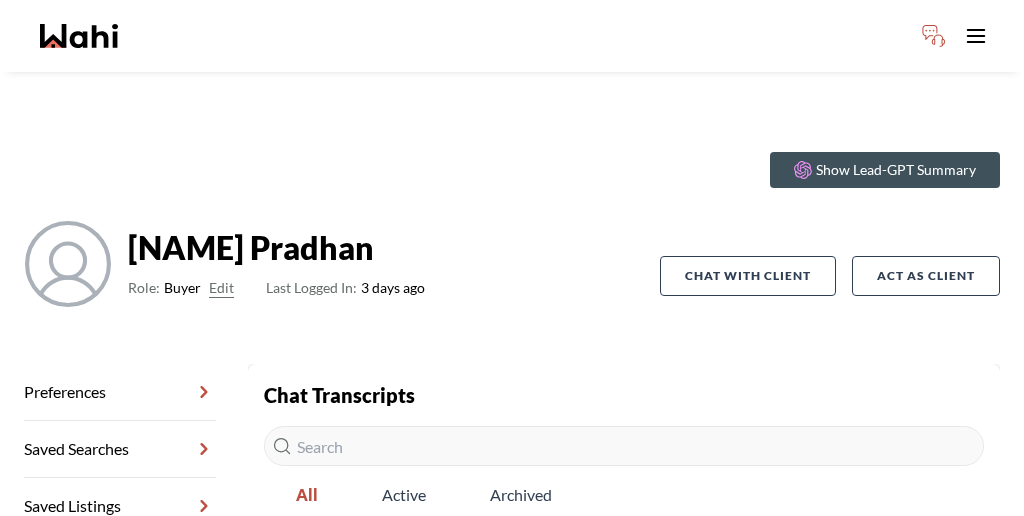click on "primary [NAME] [NAME], [NAME] [NAME], [NAME]" at bounding box center (629, 554) 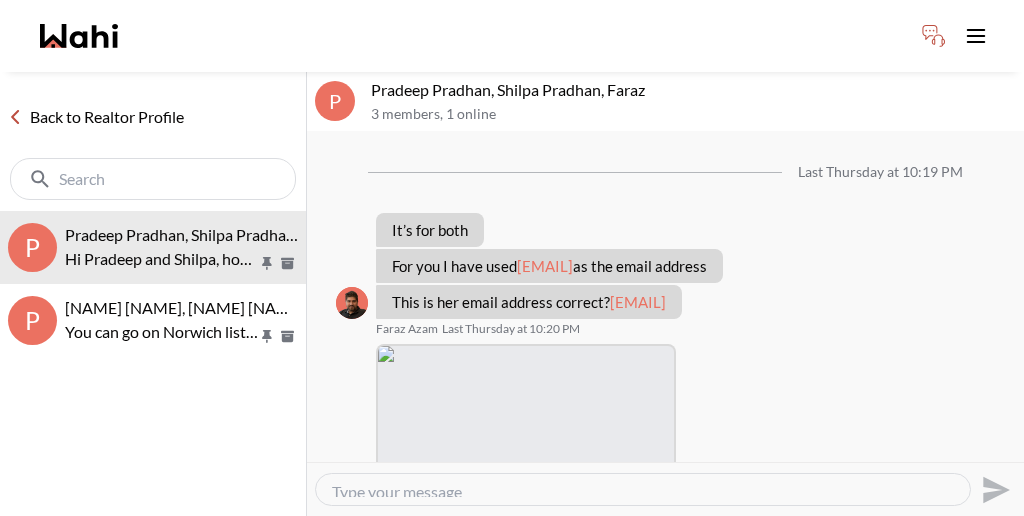 scroll, scrollTop: 1485, scrollLeft: 0, axis: vertical 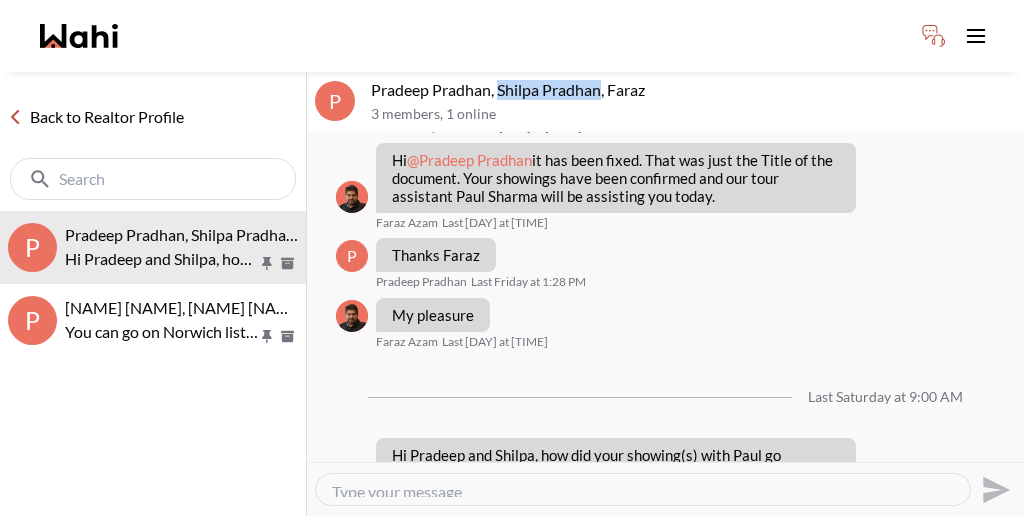 drag, startPoint x: 461, startPoint y: 68, endPoint x: 537, endPoint y: 70, distance: 76.02631 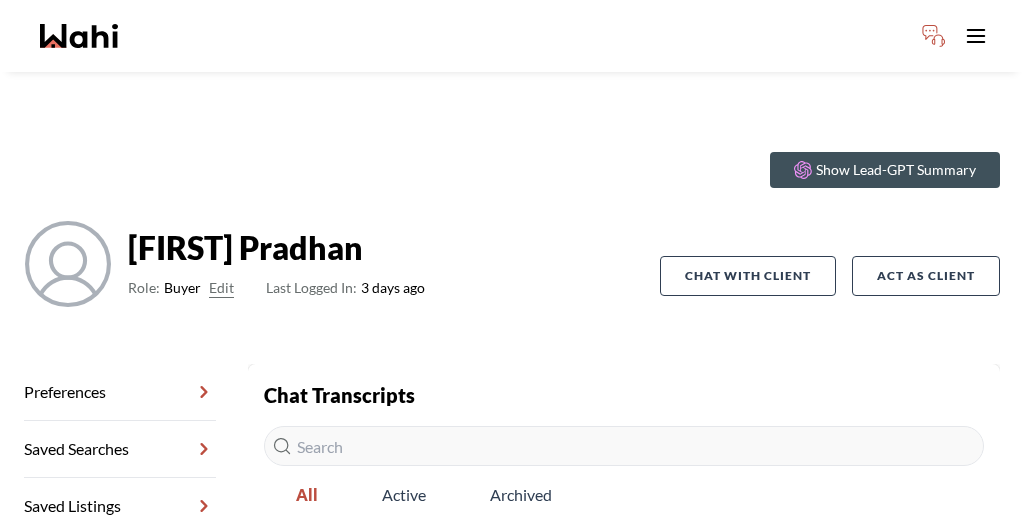 scroll, scrollTop: 0, scrollLeft: 0, axis: both 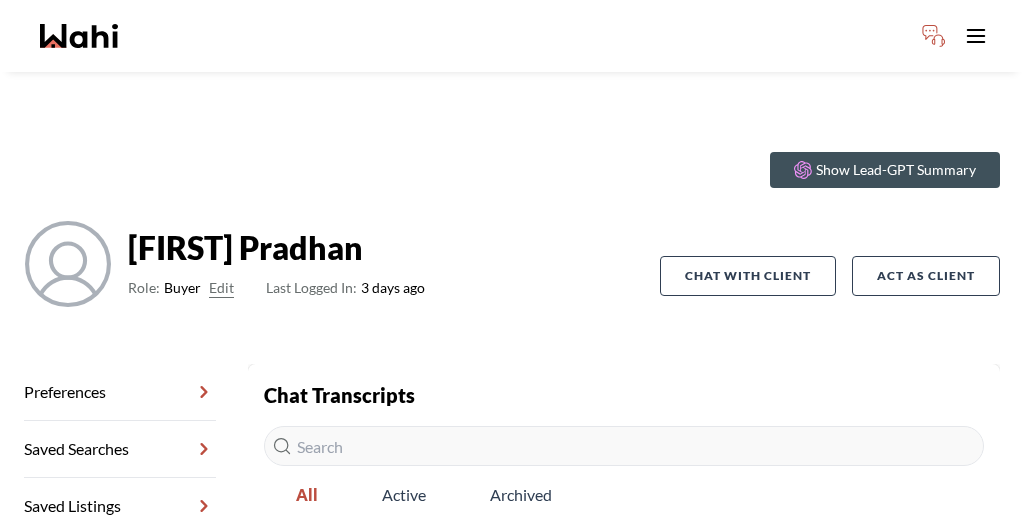 click on "primary Pradeep Pradhan, Shilpa Pradhan, Faraz" at bounding box center (629, 554) 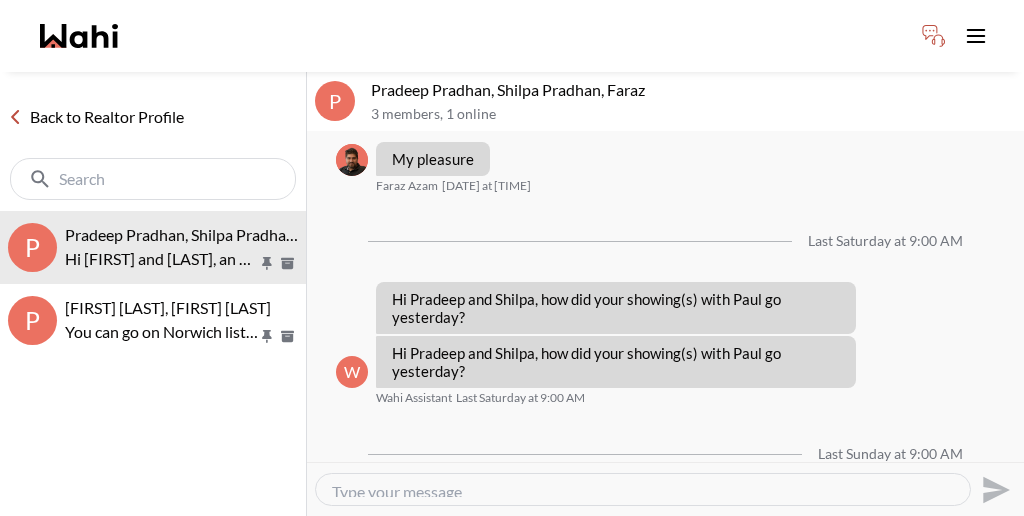 scroll, scrollTop: 1855, scrollLeft: 0, axis: vertical 